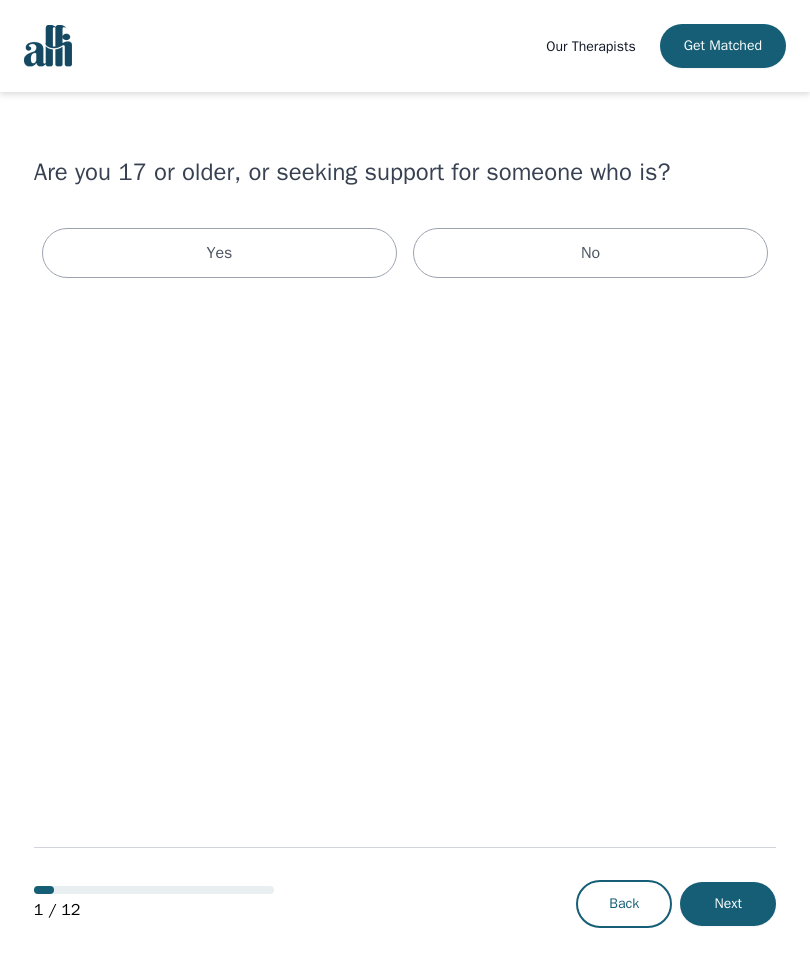scroll, scrollTop: 0, scrollLeft: 0, axis: both 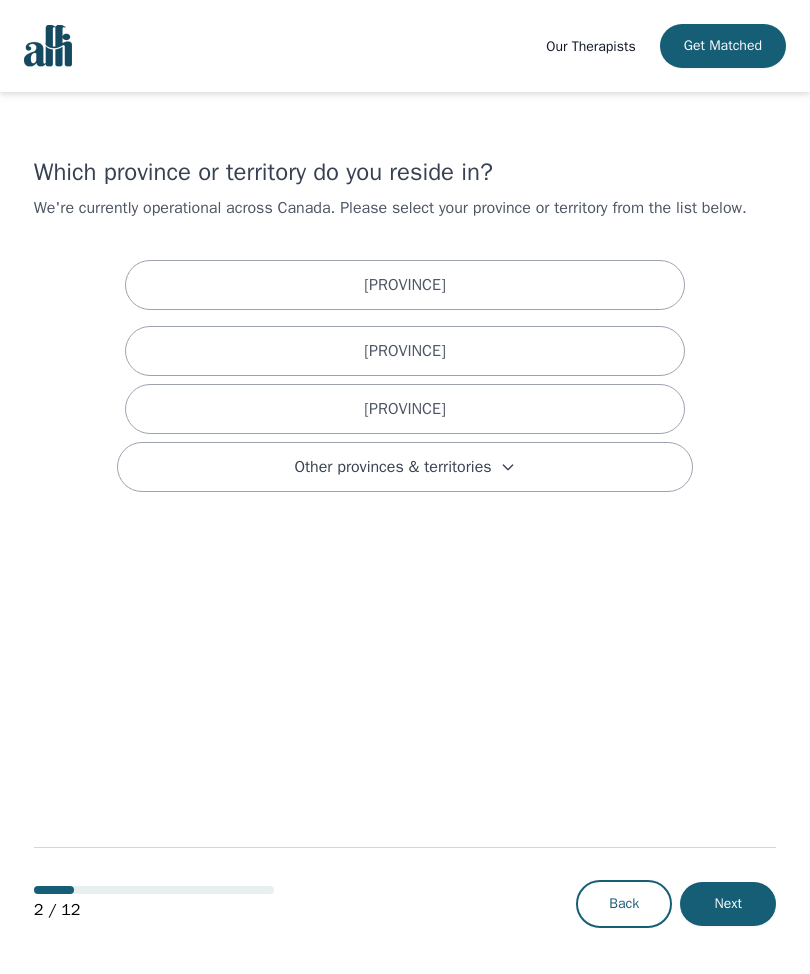 click on "[PROVINCE]" at bounding box center (405, 285) 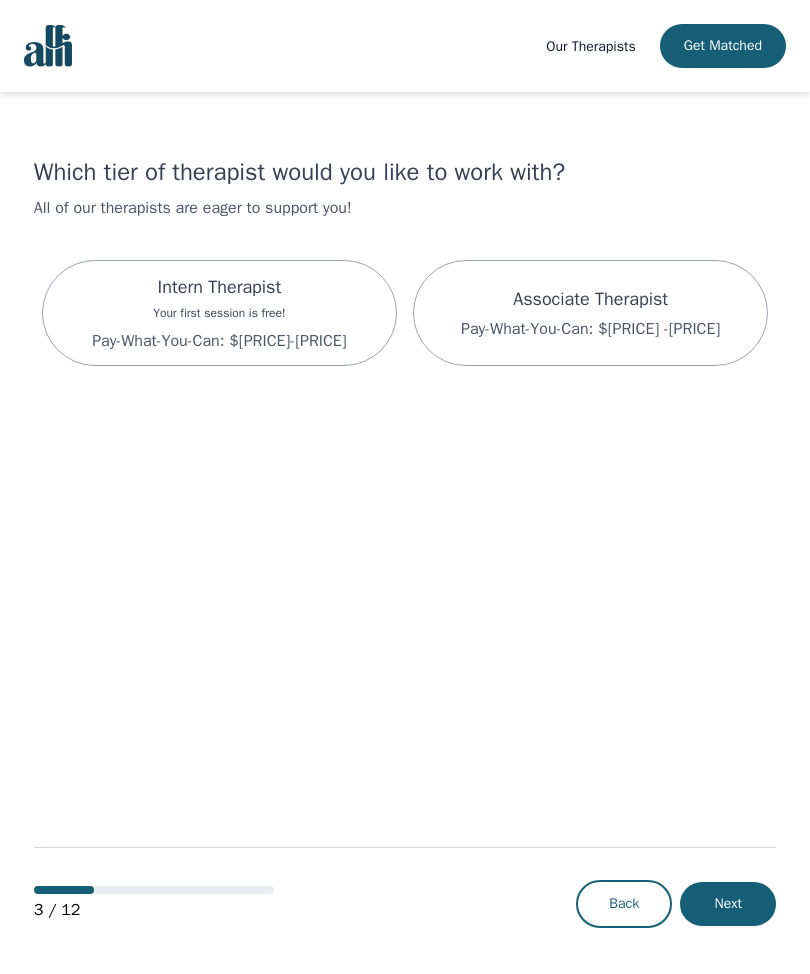 click on "Intern Therapist Your first session is free! Pay-What-You-Can: $[PRICE]-[PRICE]" at bounding box center (219, 313) 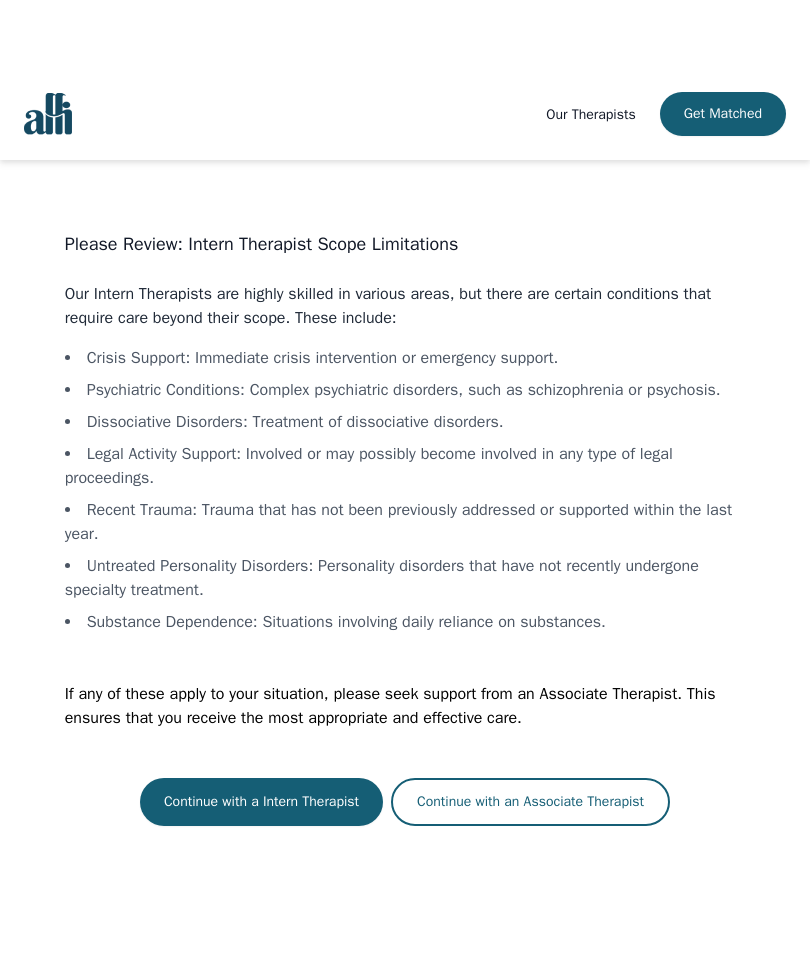 scroll, scrollTop: 0, scrollLeft: 0, axis: both 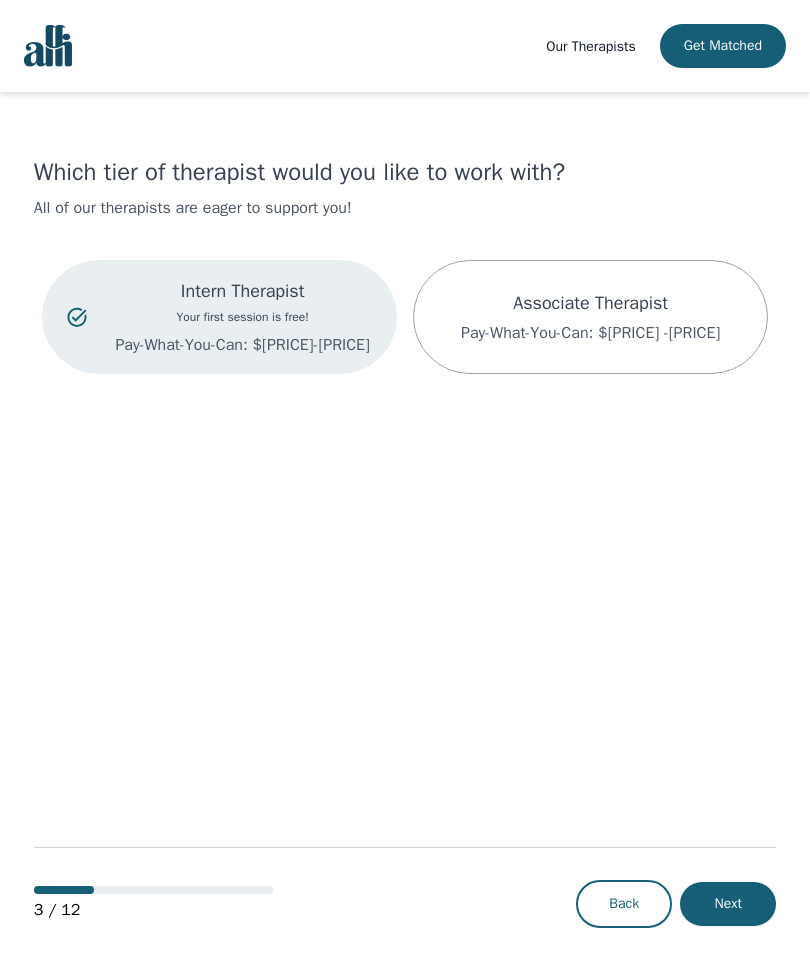 click on "Associate Therapist Pay-What-You-Can: $[PRICE] -[PRICE]" at bounding box center (590, 317) 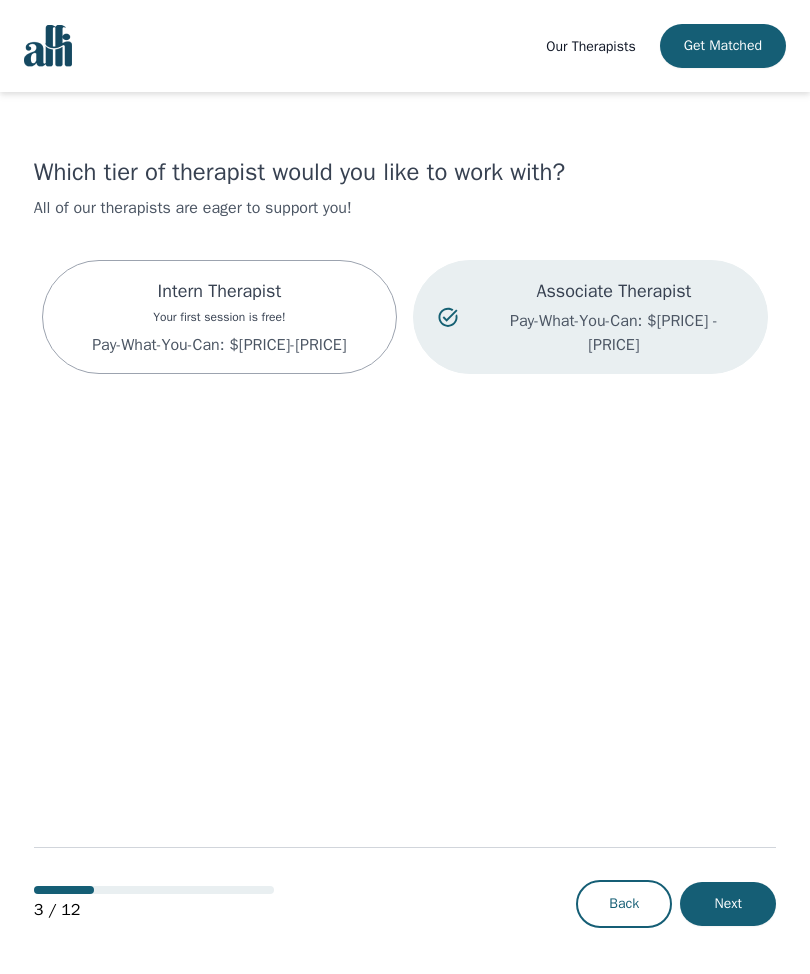 click on "Intern Therapist Your first session is free! Pay-What-You-Can: $[PRICE]-[PRICE]" at bounding box center [219, 317] 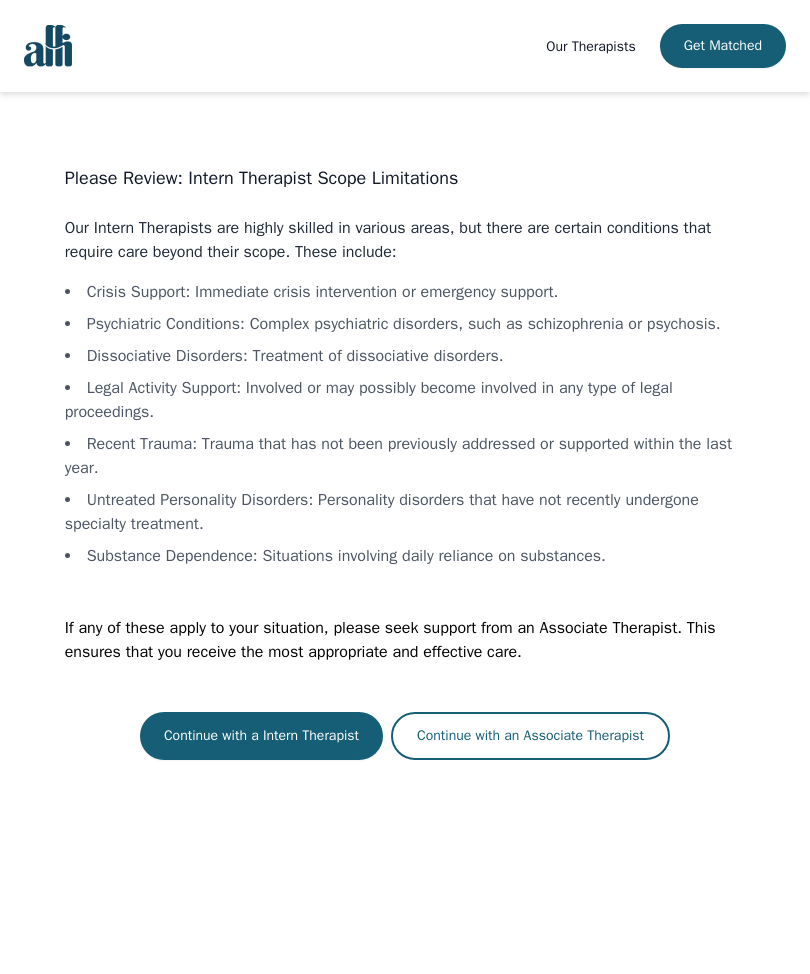 click on "Continue with a Intern Therapist" at bounding box center [261, 736] 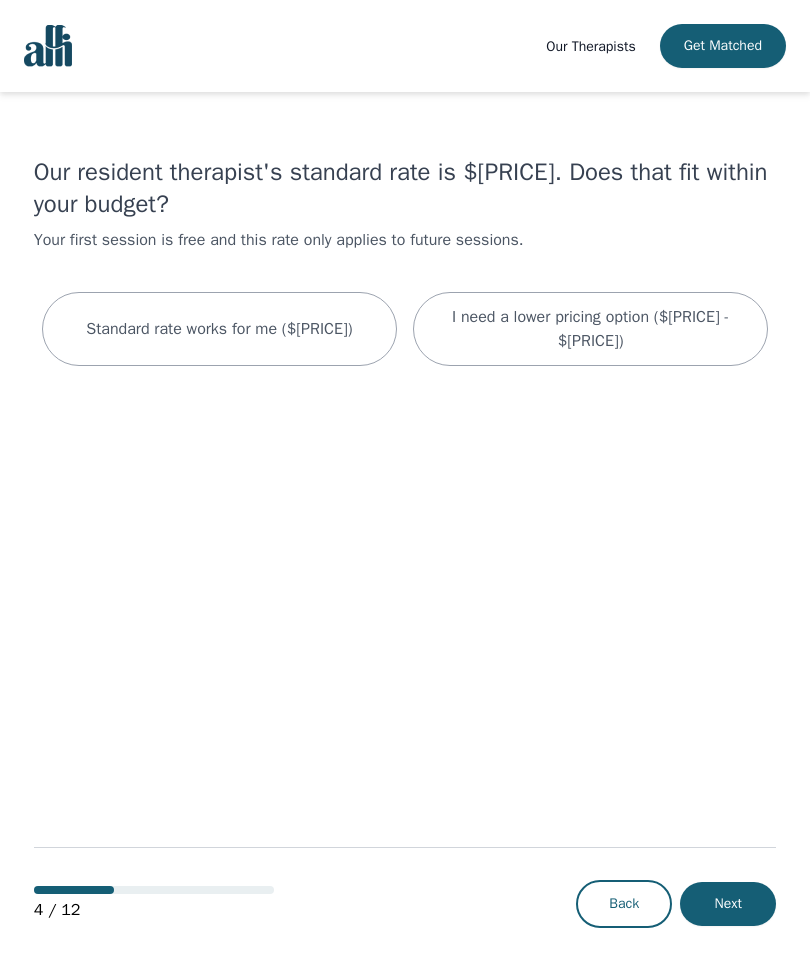click on "I need a lower pricing option ($[PRICE] - $[PRICE])" at bounding box center [590, 329] 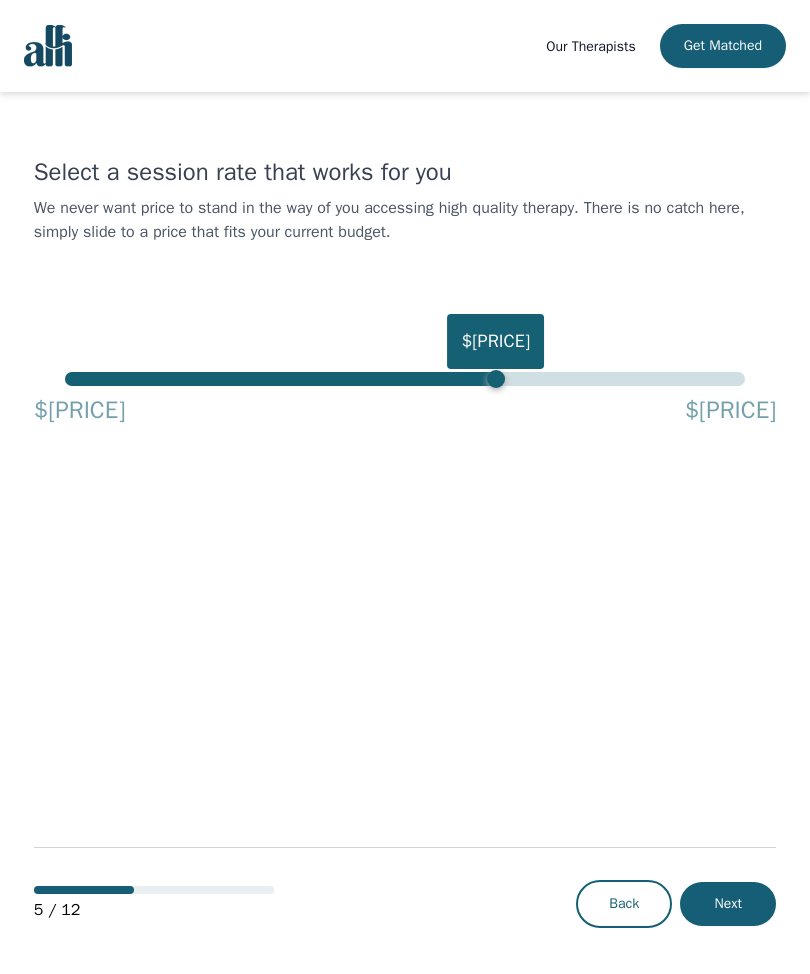 click on "$[PRICE]" at bounding box center (495, 341) 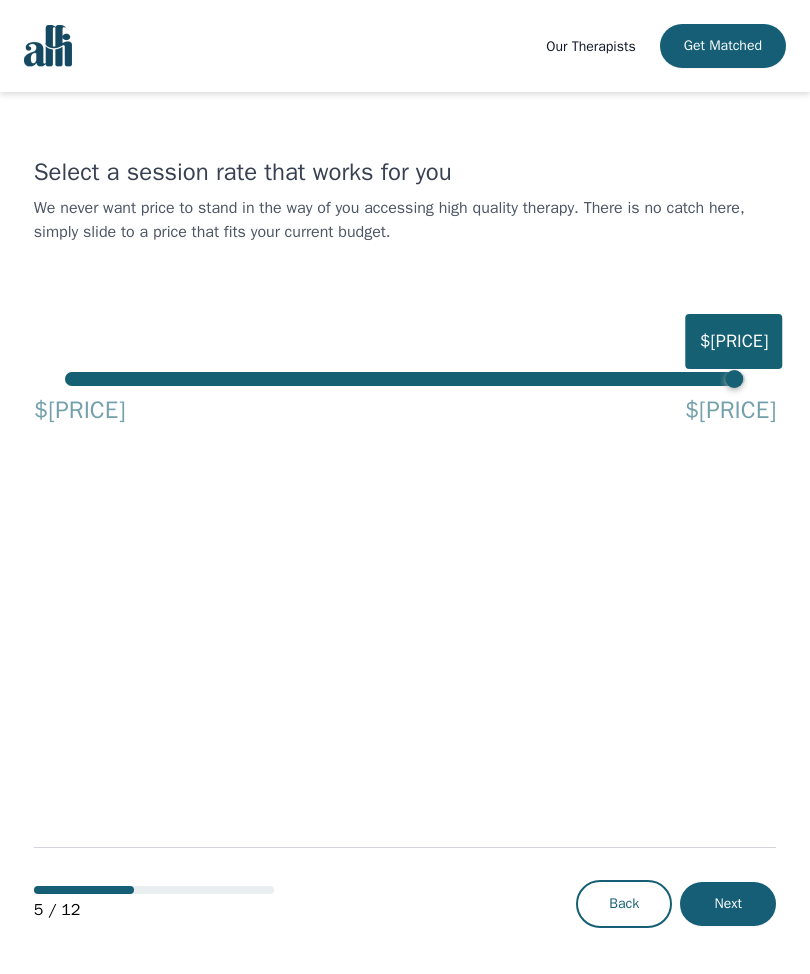 click on "Next" at bounding box center [728, 904] 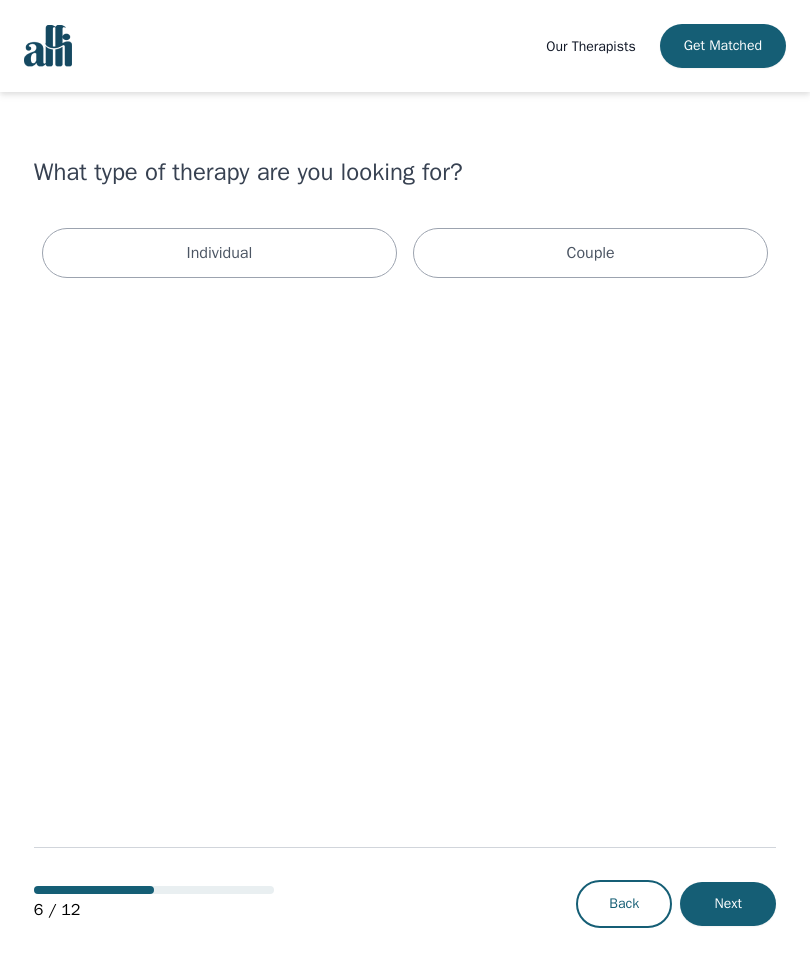 click on "Individual" at bounding box center [219, 253] 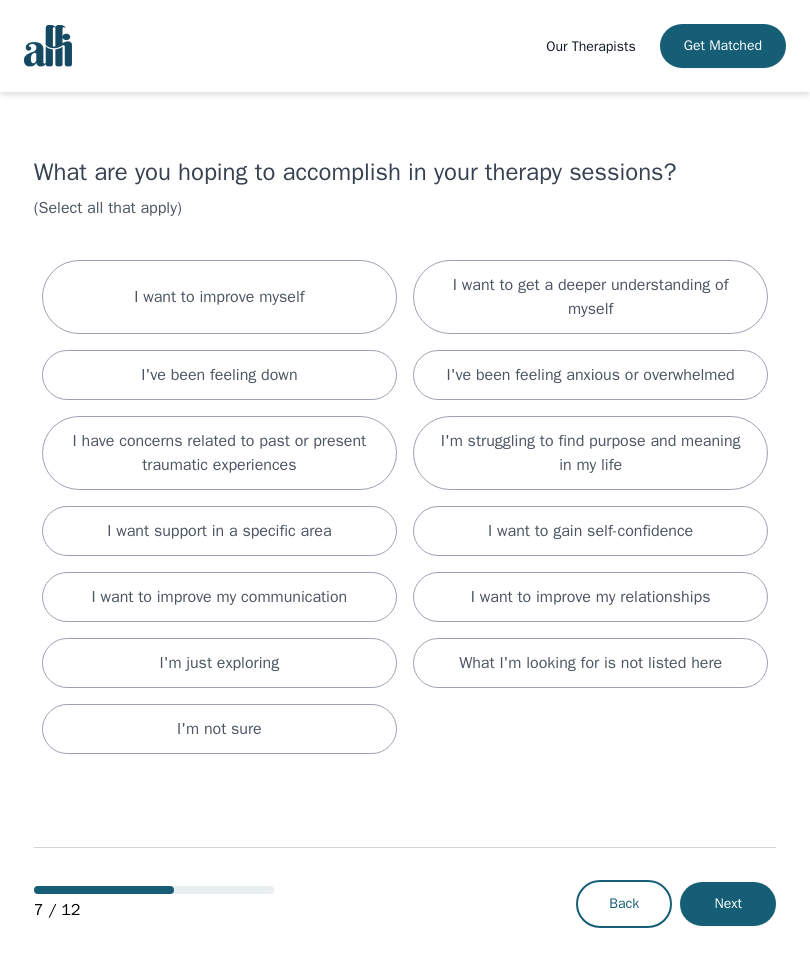 click on "I've been feeling down" at bounding box center [219, 375] 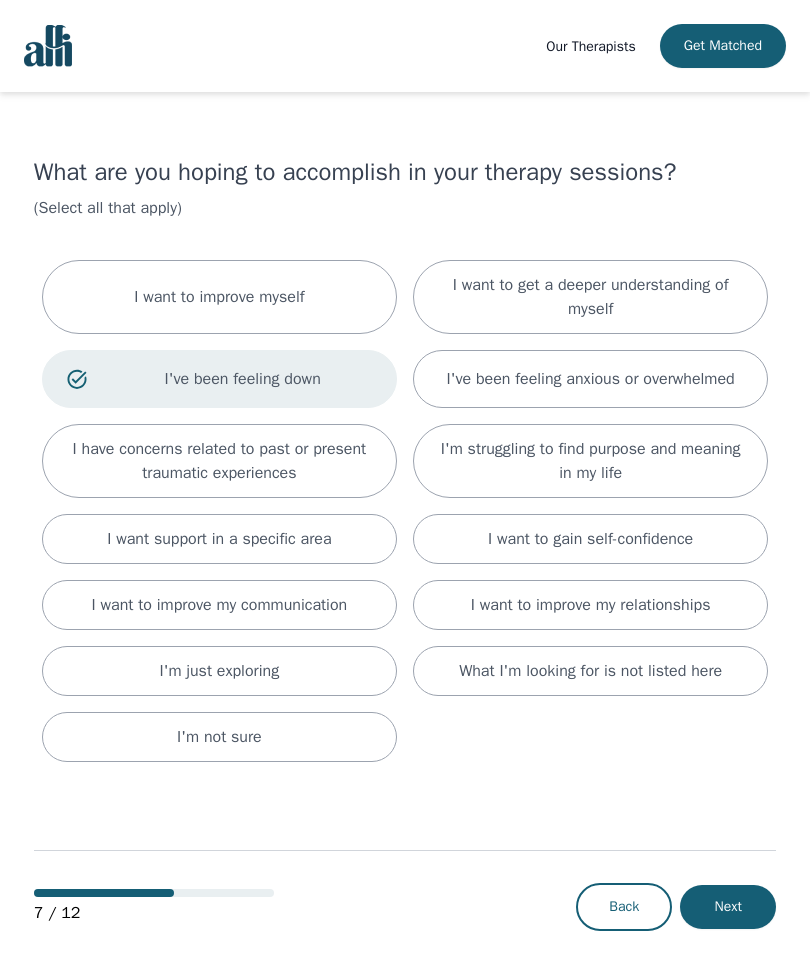 click on "I've been feeling anxious or overwhelmed" at bounding box center [591, 379] 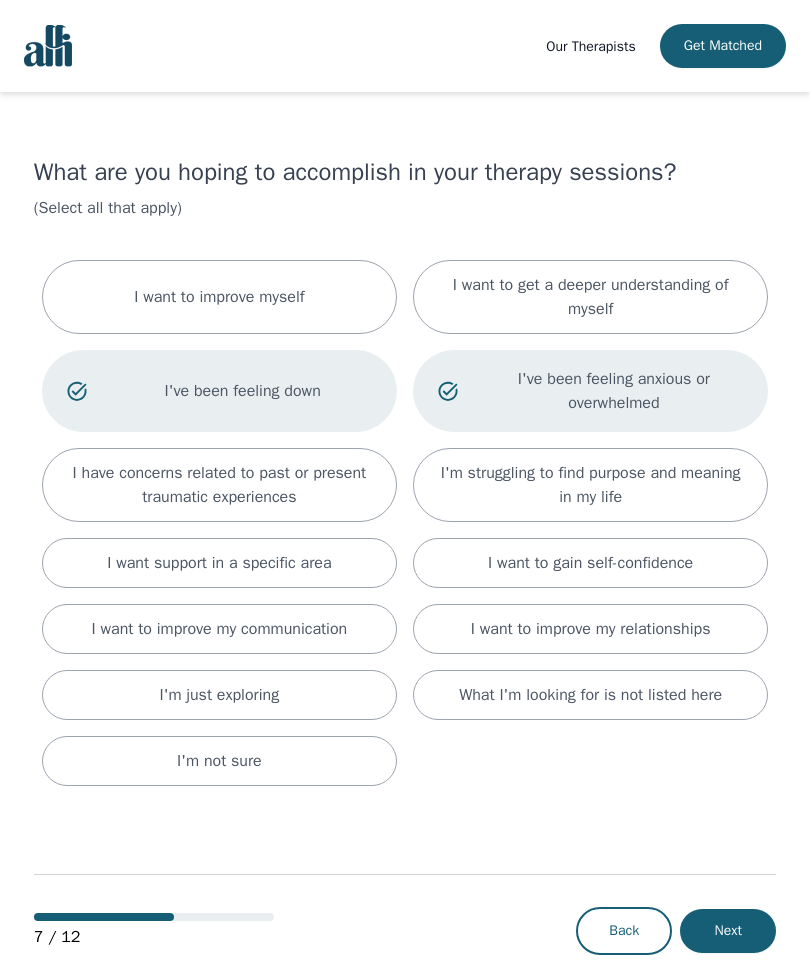 click 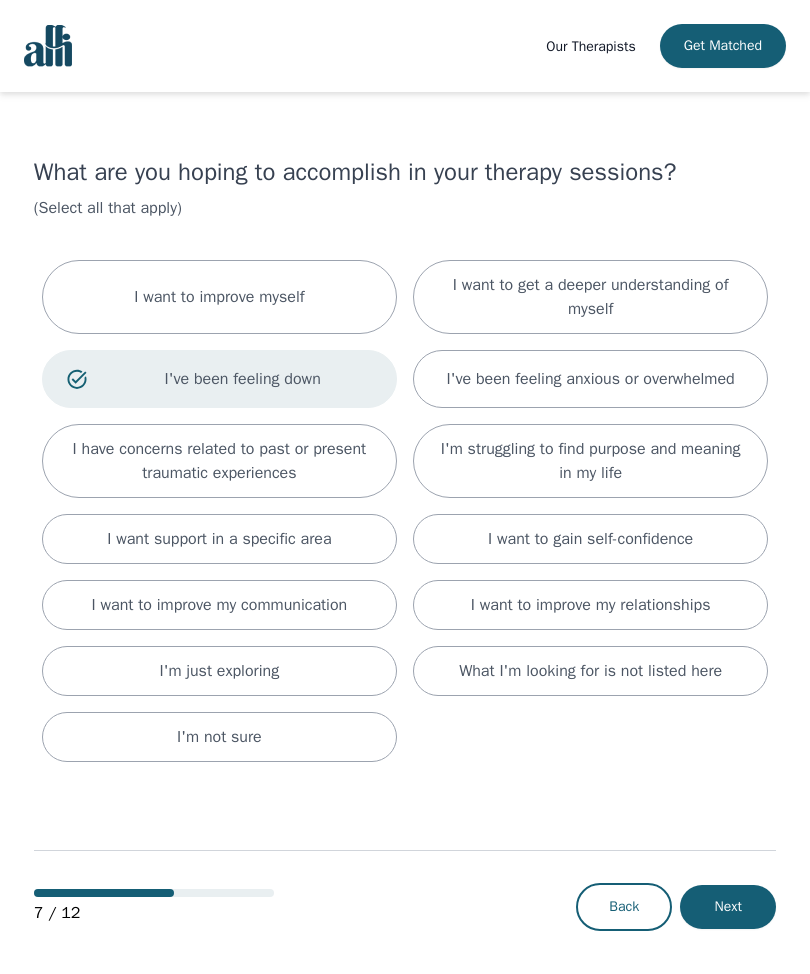 click on "I'm struggling to find purpose and meaning in my life" at bounding box center [590, 461] 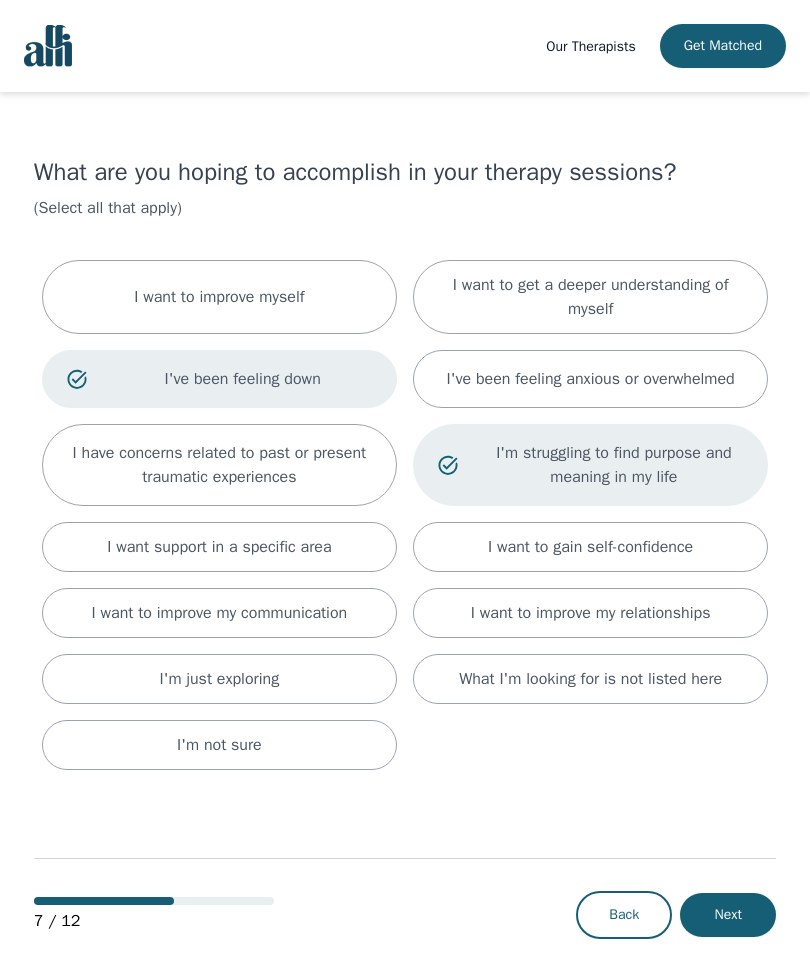 click on "I have concerns related to past or present traumatic experiences" at bounding box center [219, 465] 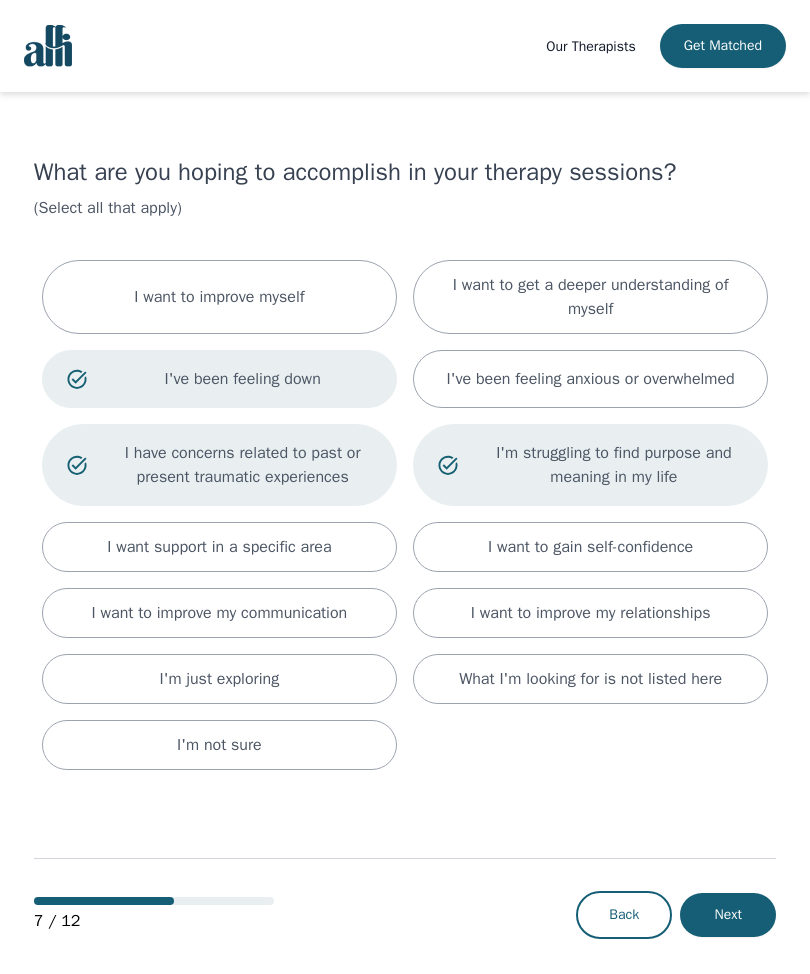 click on "I want support in a specific area" at bounding box center (219, 547) 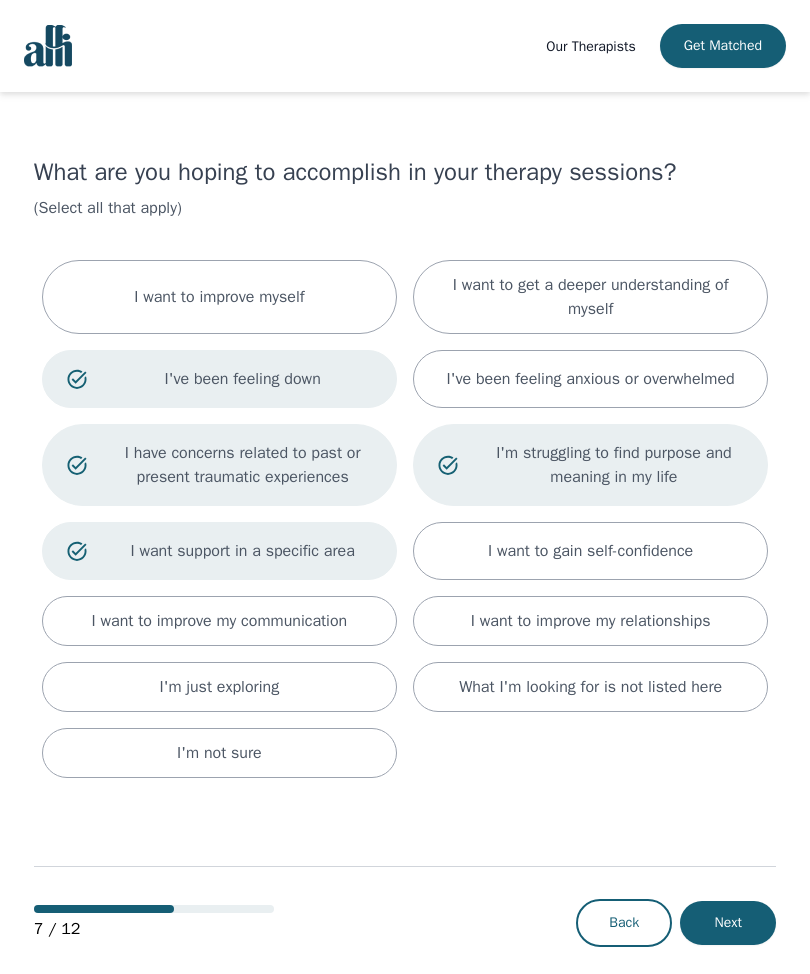 click on "I want support in a specific area" at bounding box center (219, 551) 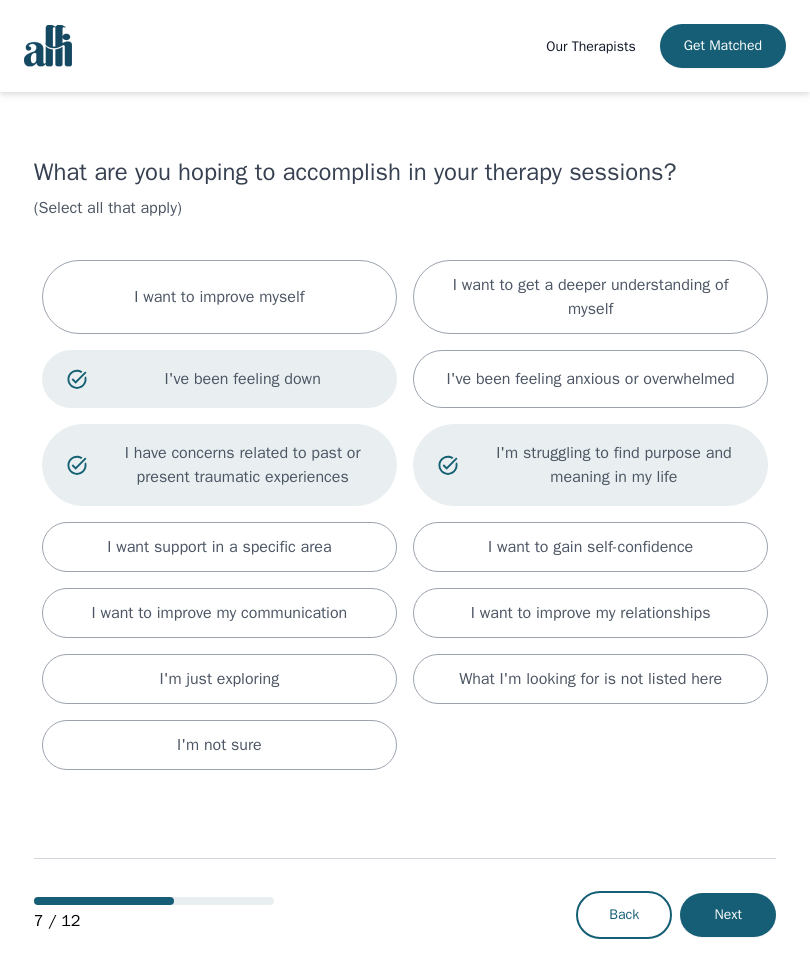 click on "Next" at bounding box center [728, 915] 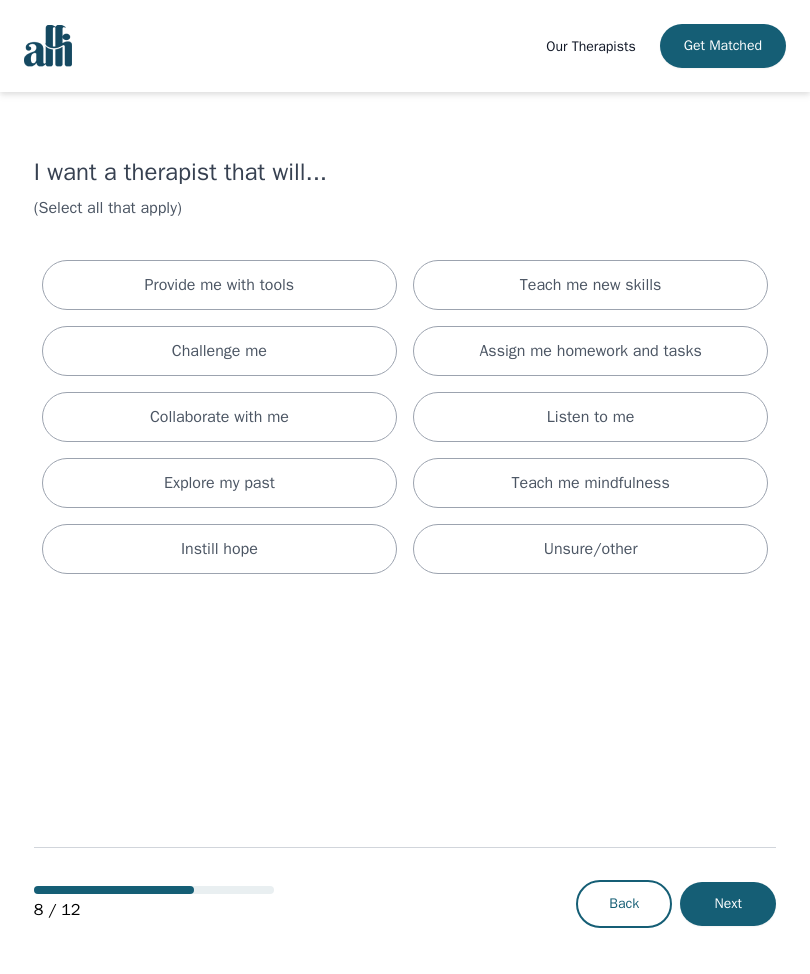 click on "Challenge me" at bounding box center (219, 351) 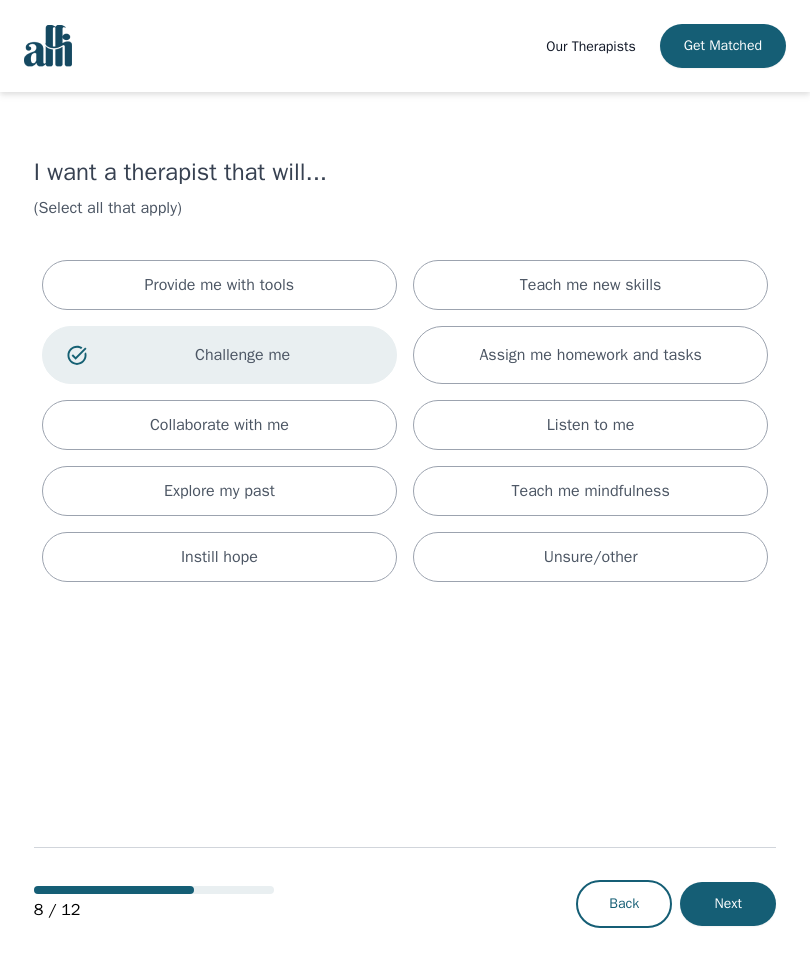 click on "Explore my past" at bounding box center (219, 491) 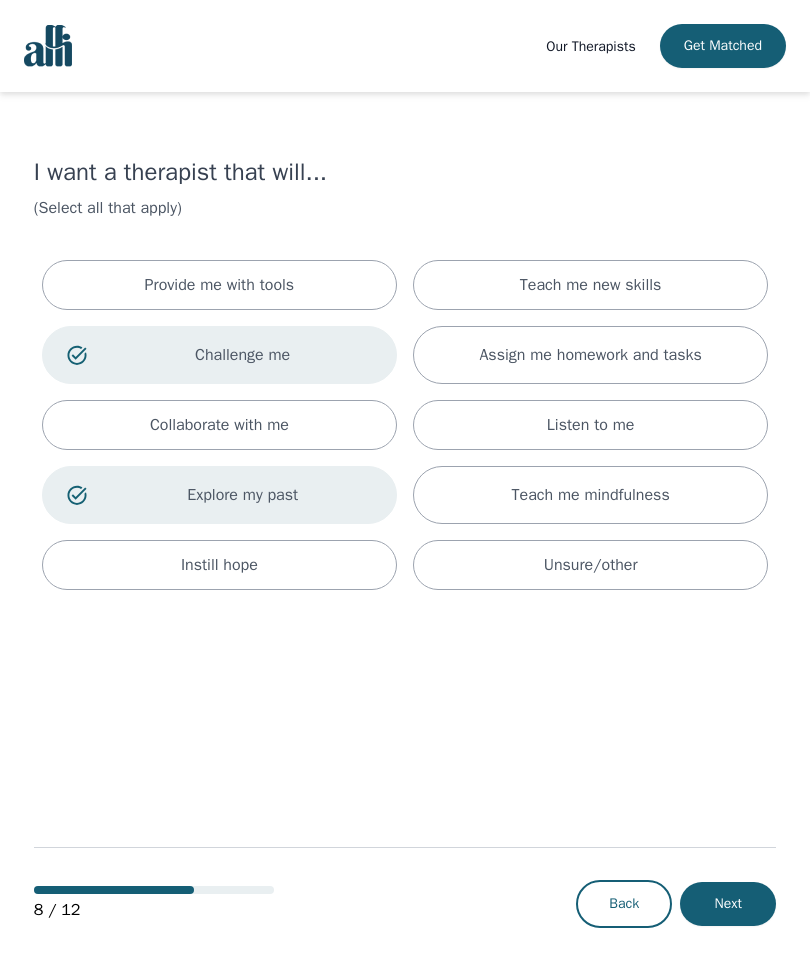 click on "Listen to me" at bounding box center [590, 425] 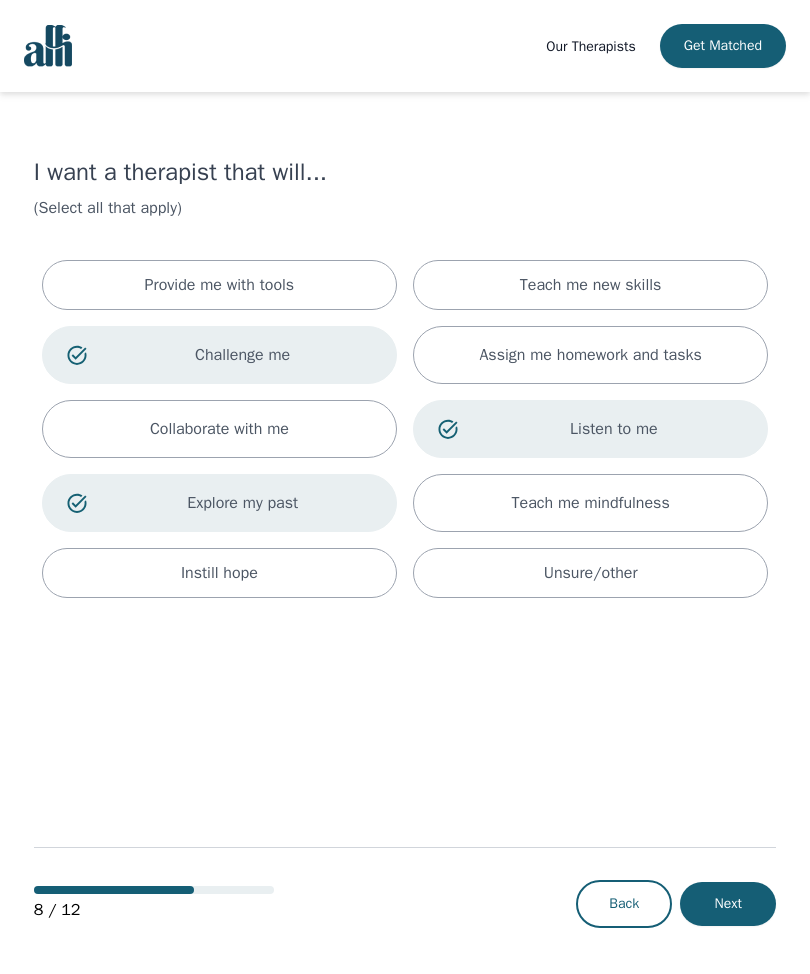 click on "Provide me with tools" at bounding box center (220, 285) 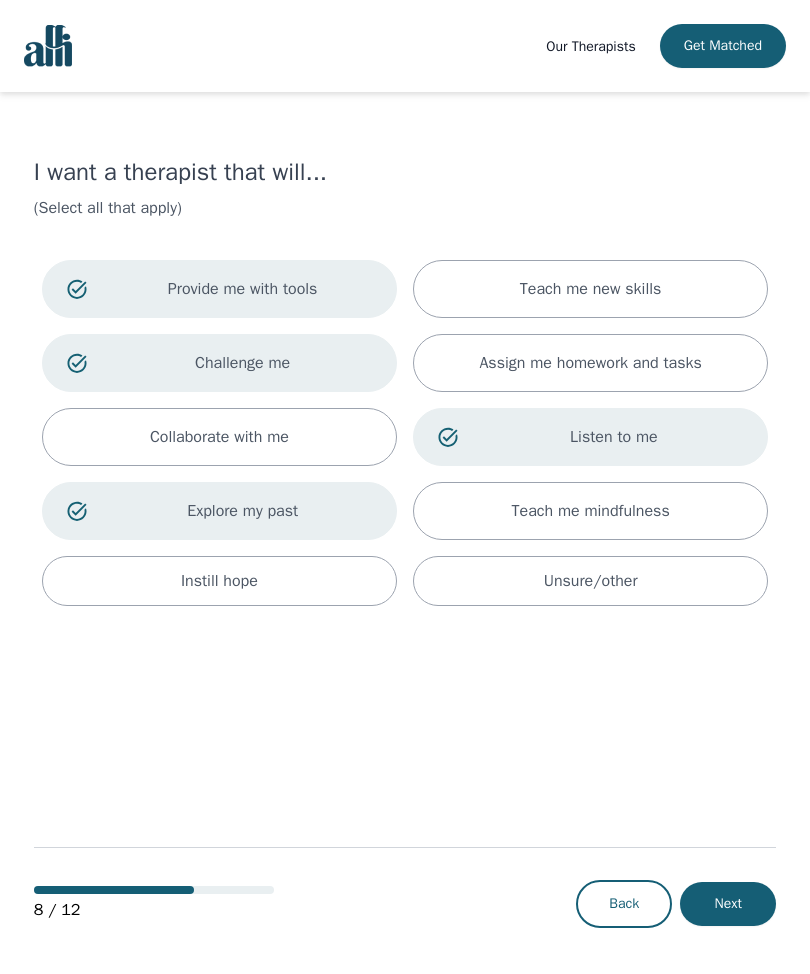 click on "Next" at bounding box center (728, 904) 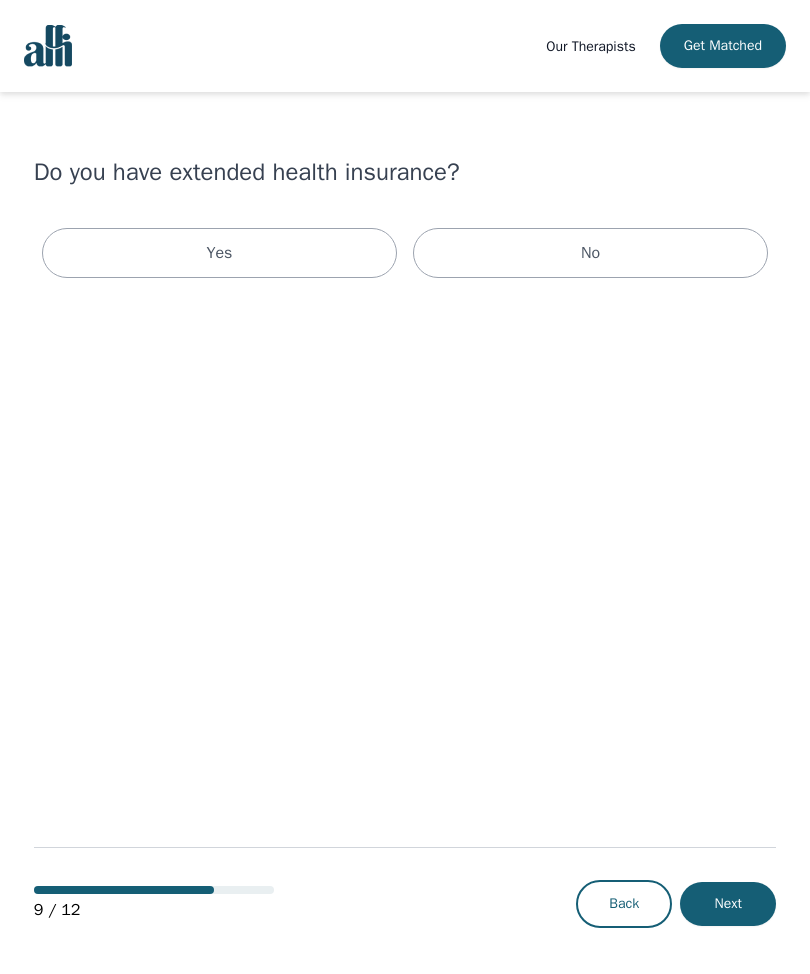 click on "Yes" at bounding box center [219, 253] 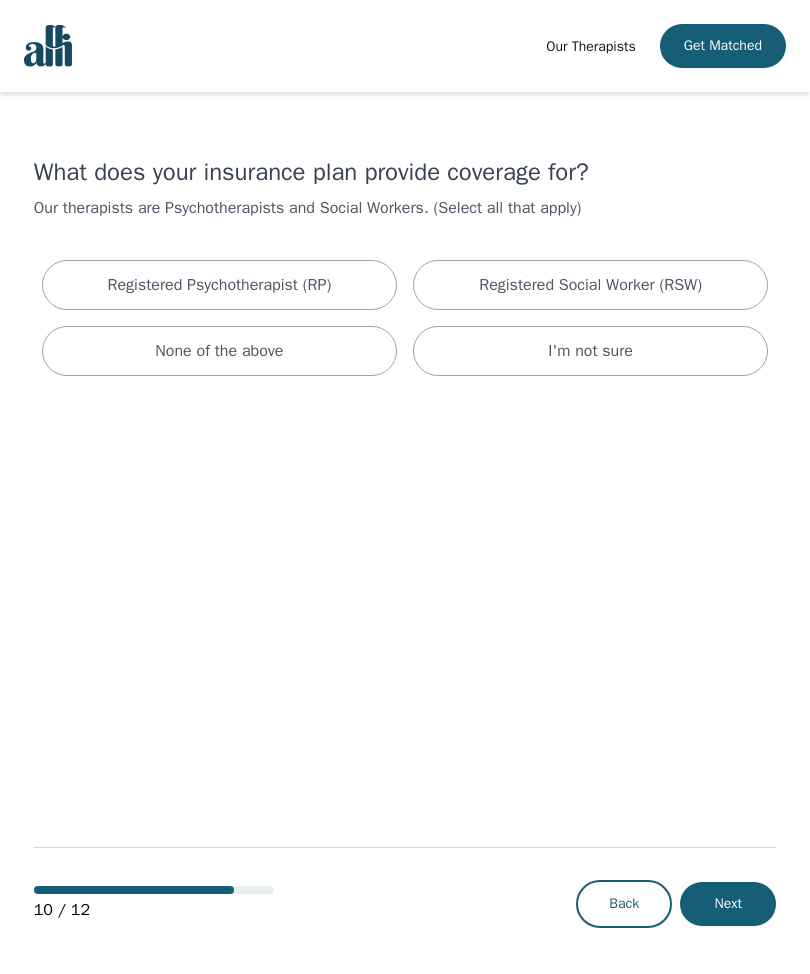 click on "Registered Social Worker (RSW)" at bounding box center (590, 285) 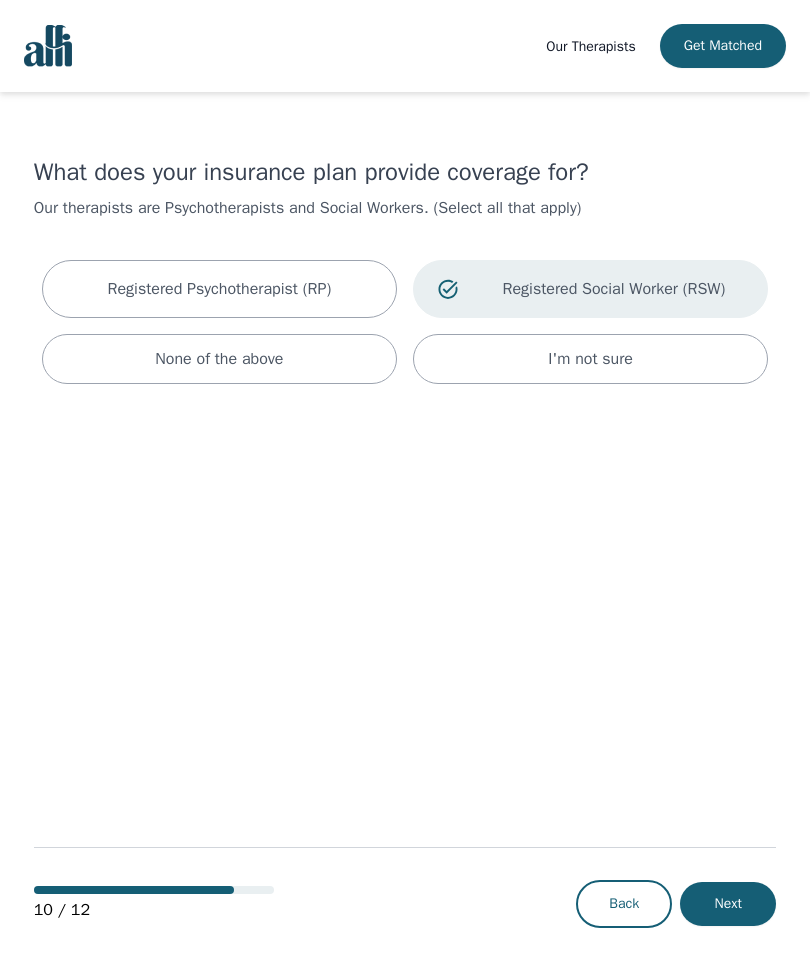 click on "I'm not sure" at bounding box center (590, 359) 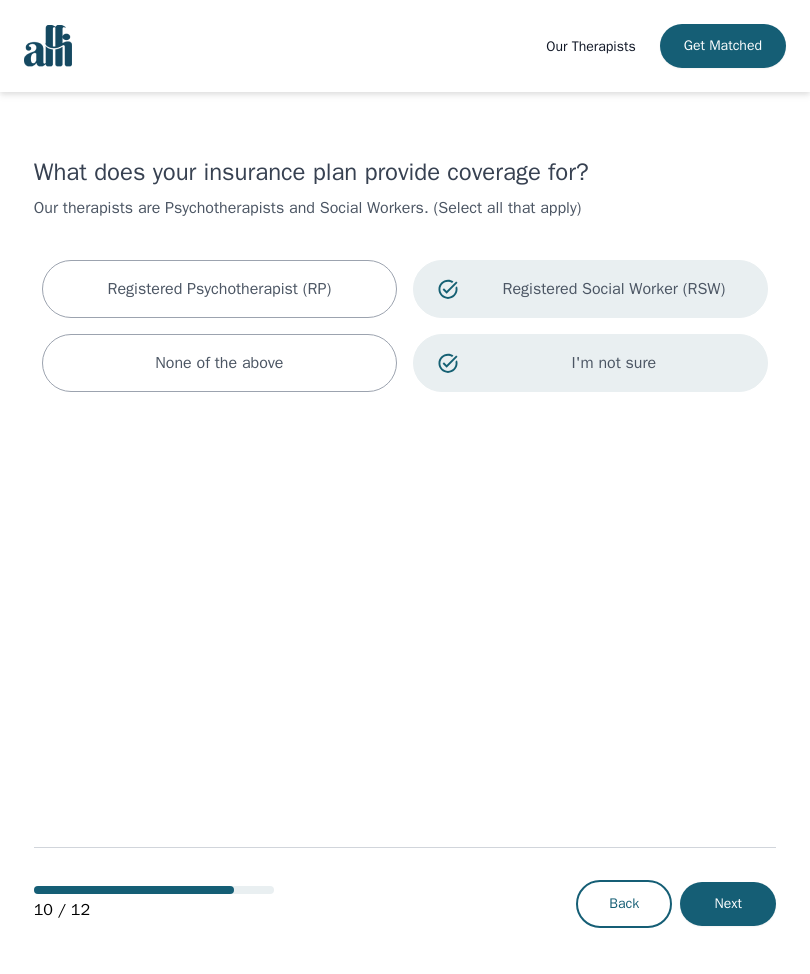 click on "Registered Psychotherapist (RP)" at bounding box center [220, 289] 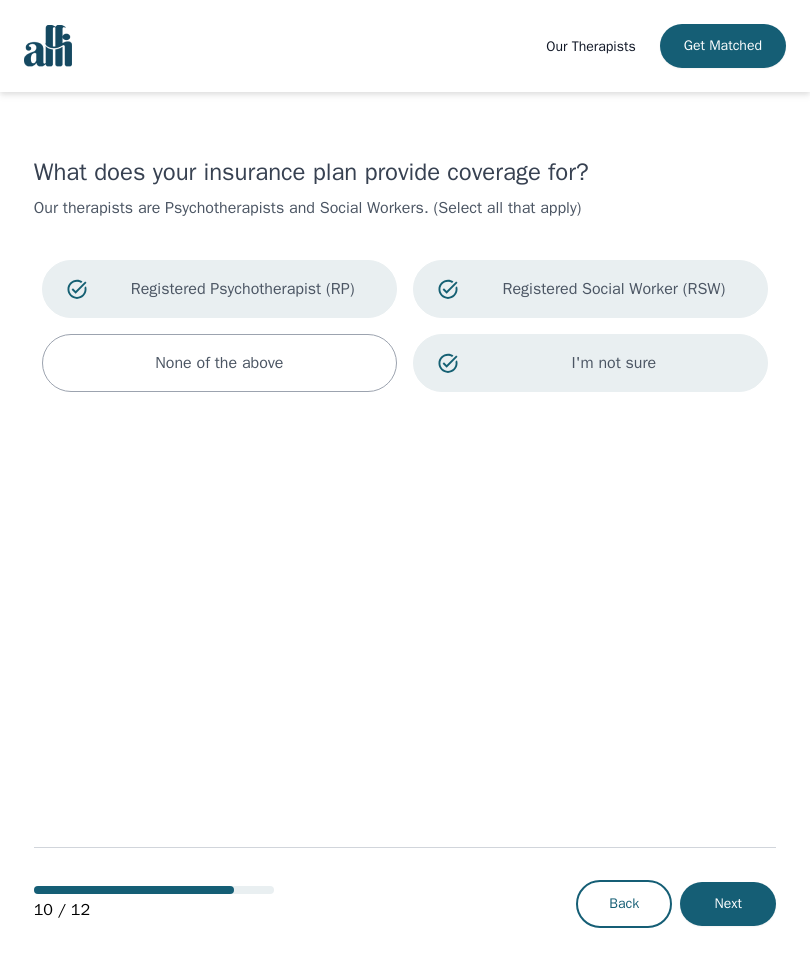 click on "I'm not sure" at bounding box center [590, 363] 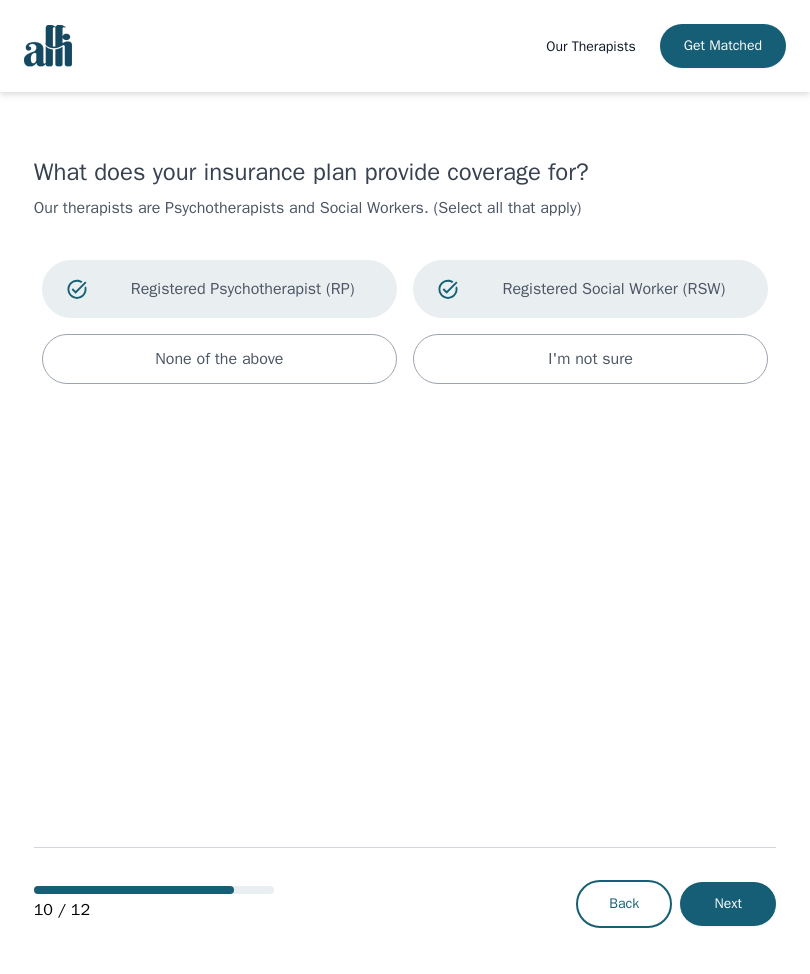 click on "Registered Social Worker (RSW)" at bounding box center (614, 289) 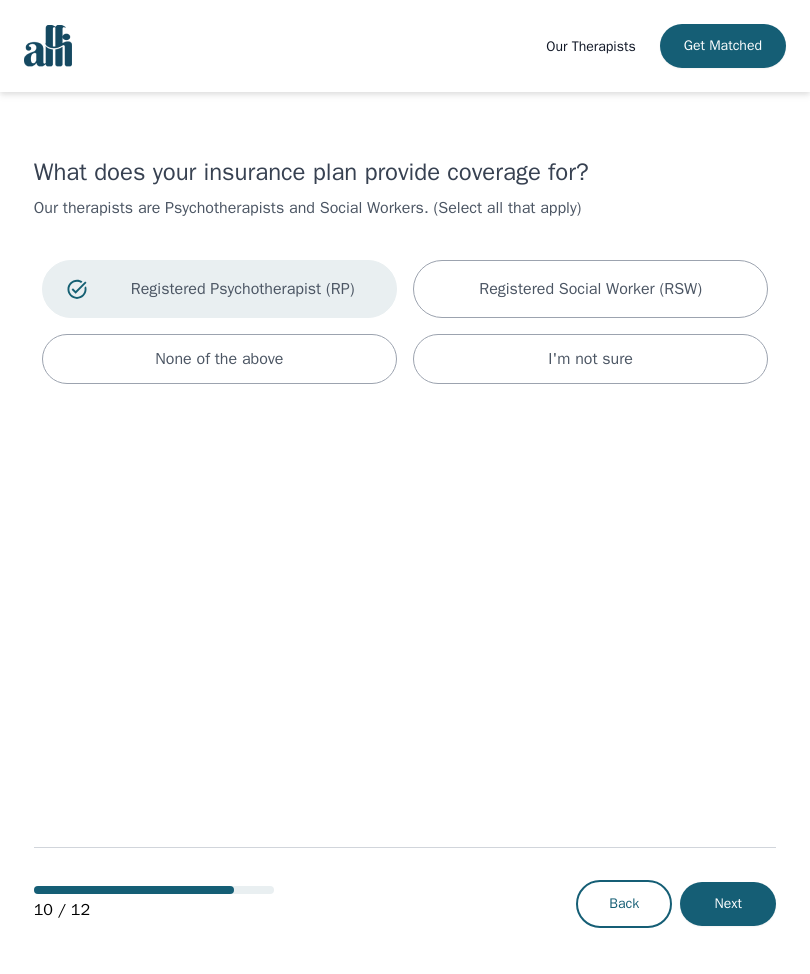 click on "I'm not sure" at bounding box center (590, 359) 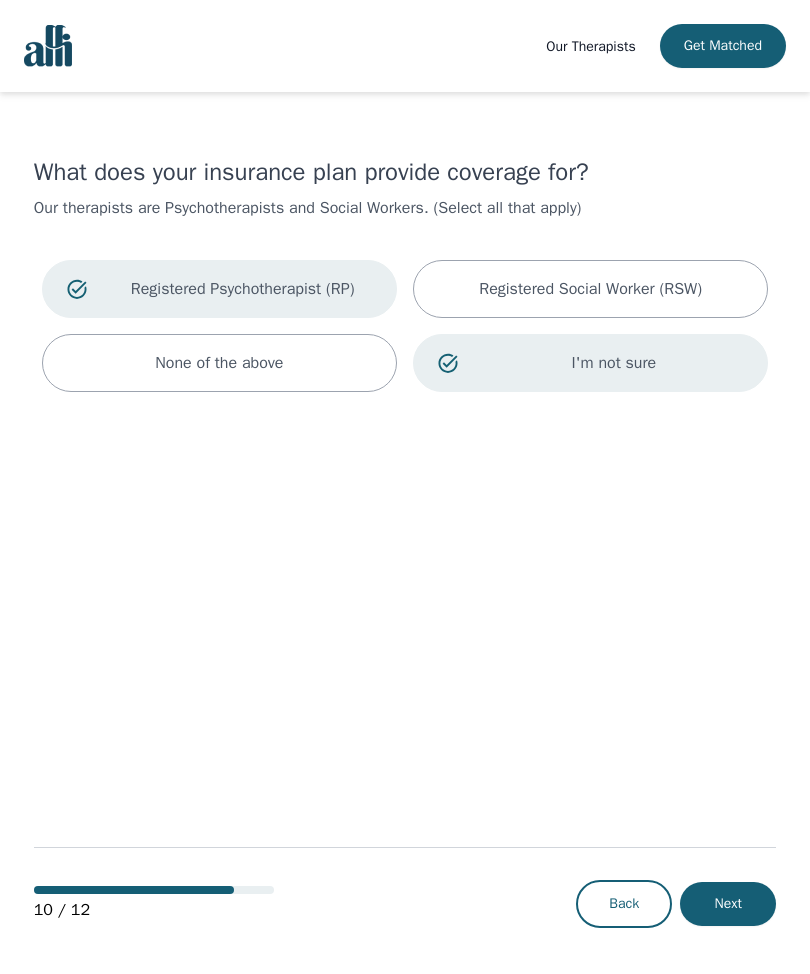 click on "Next" at bounding box center [728, 904] 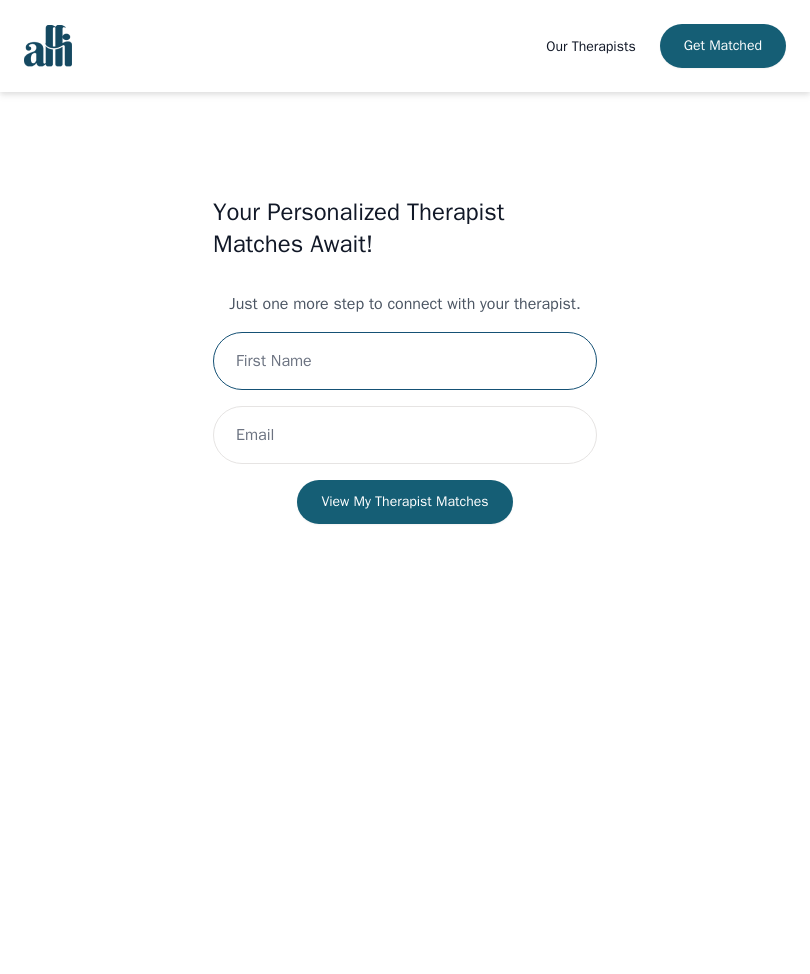 click at bounding box center [405, 361] 